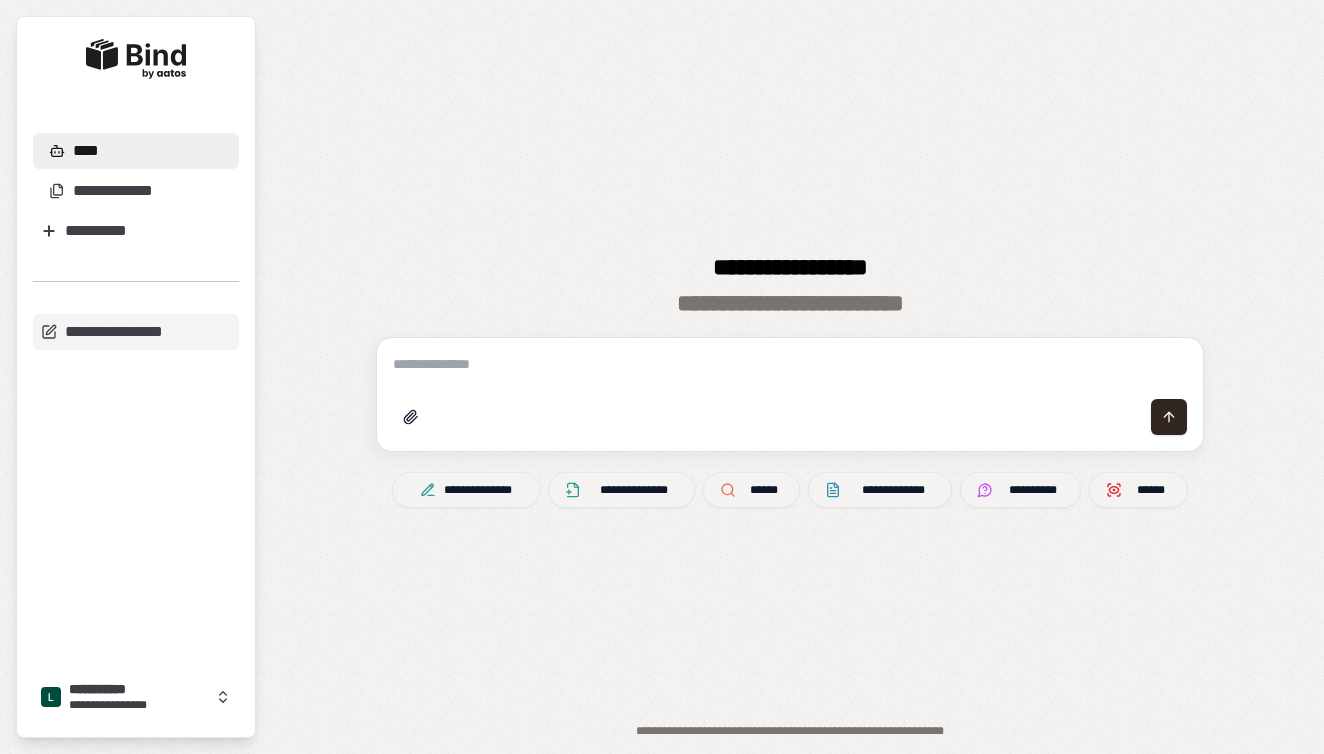 scroll, scrollTop: 0, scrollLeft: 0, axis: both 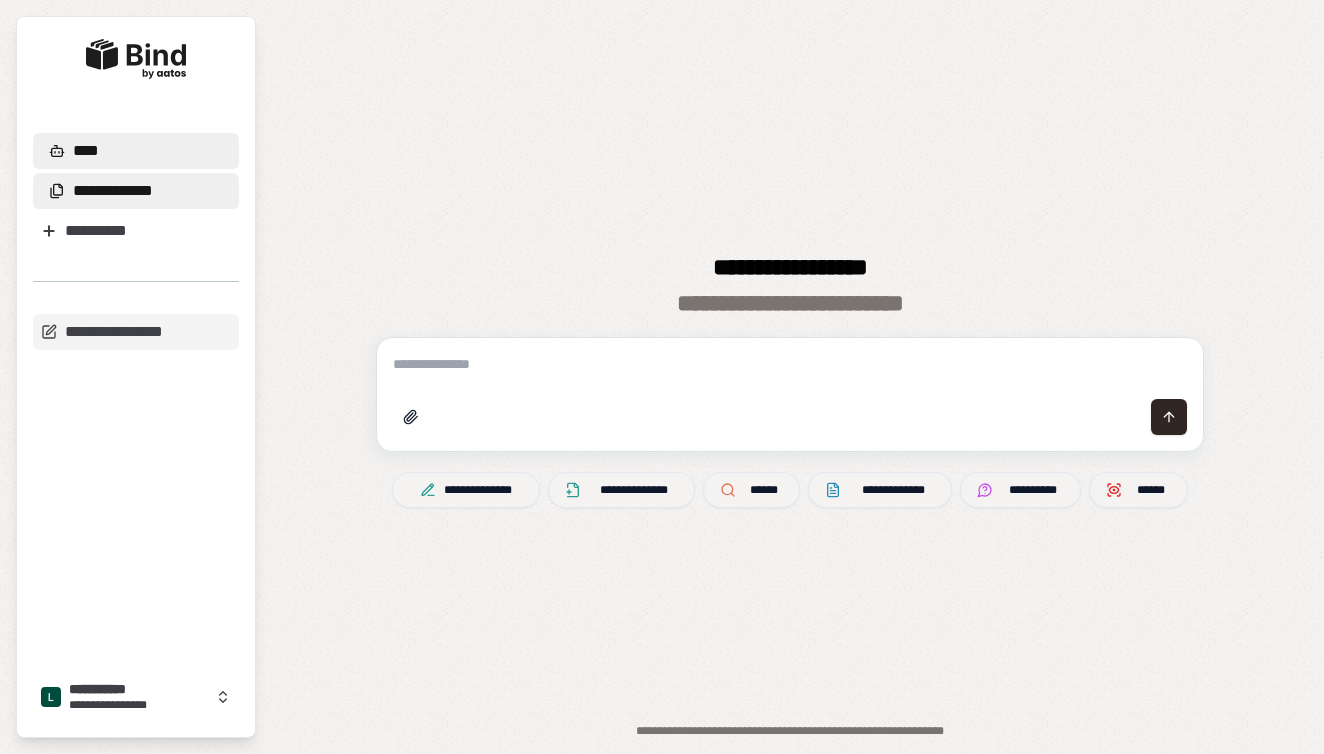 click on "**********" at bounding box center (113, 191) 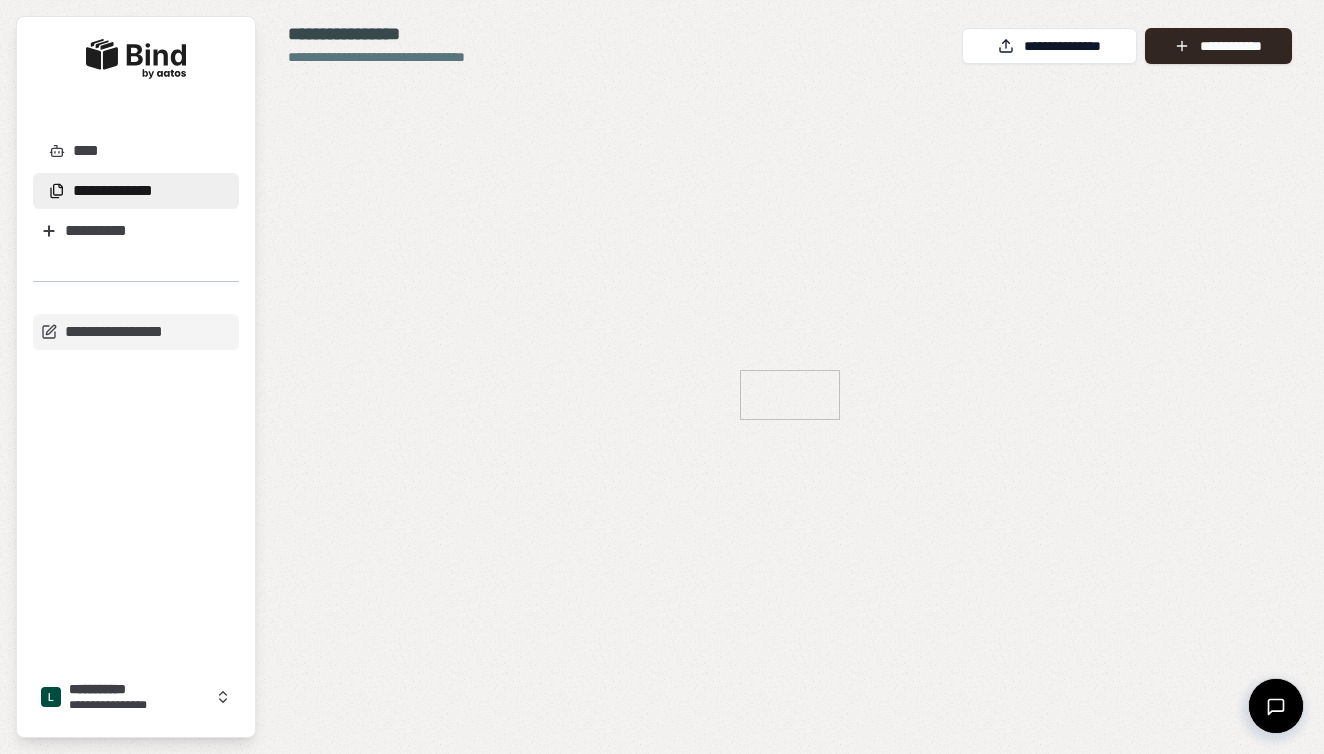 scroll, scrollTop: 0, scrollLeft: 0, axis: both 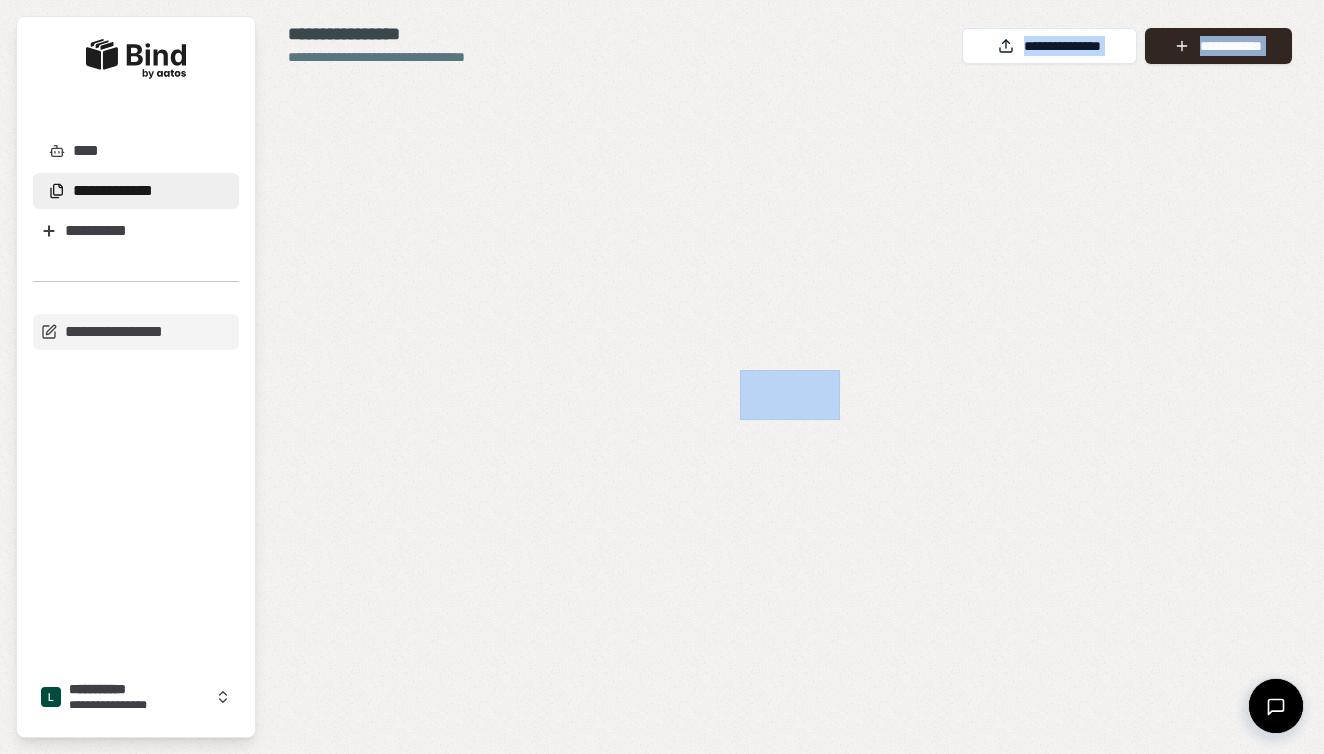 drag, startPoint x: 945, startPoint y: 192, endPoint x: 927, endPoint y: -117, distance: 309.52383 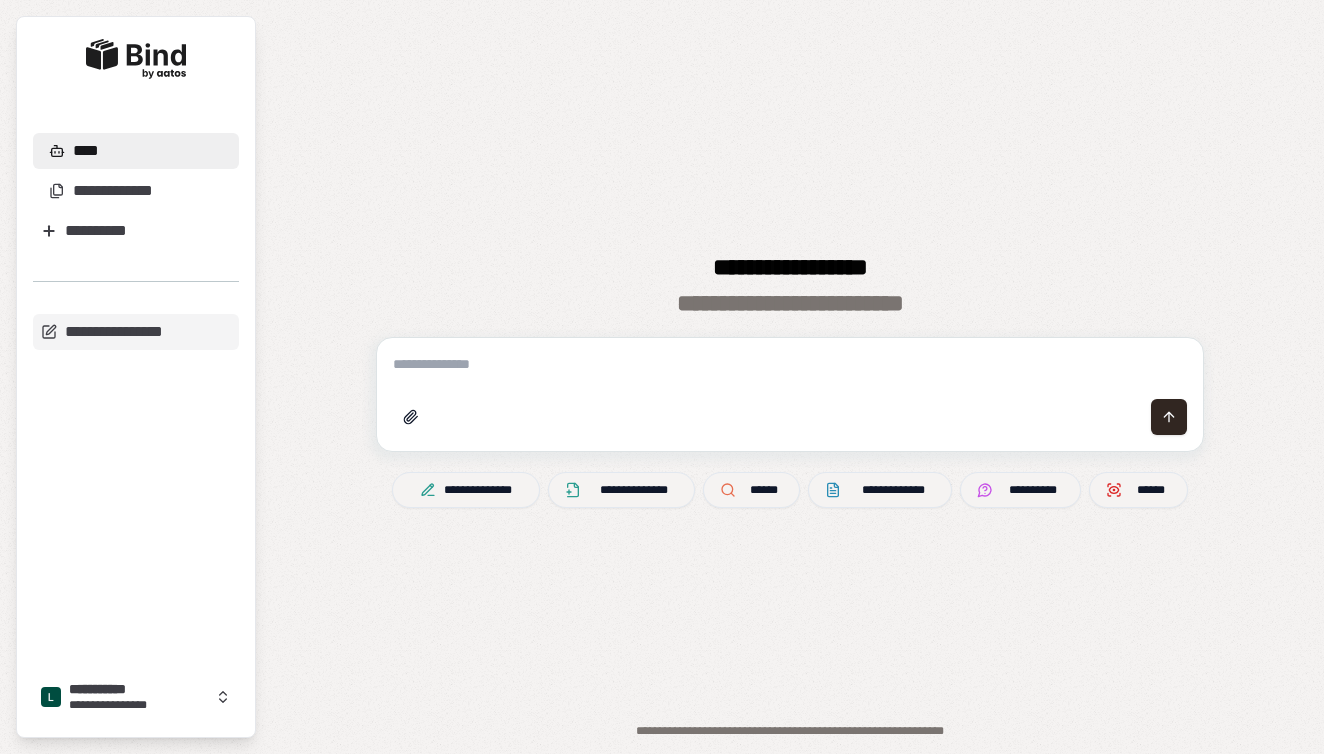 scroll, scrollTop: 0, scrollLeft: 0, axis: both 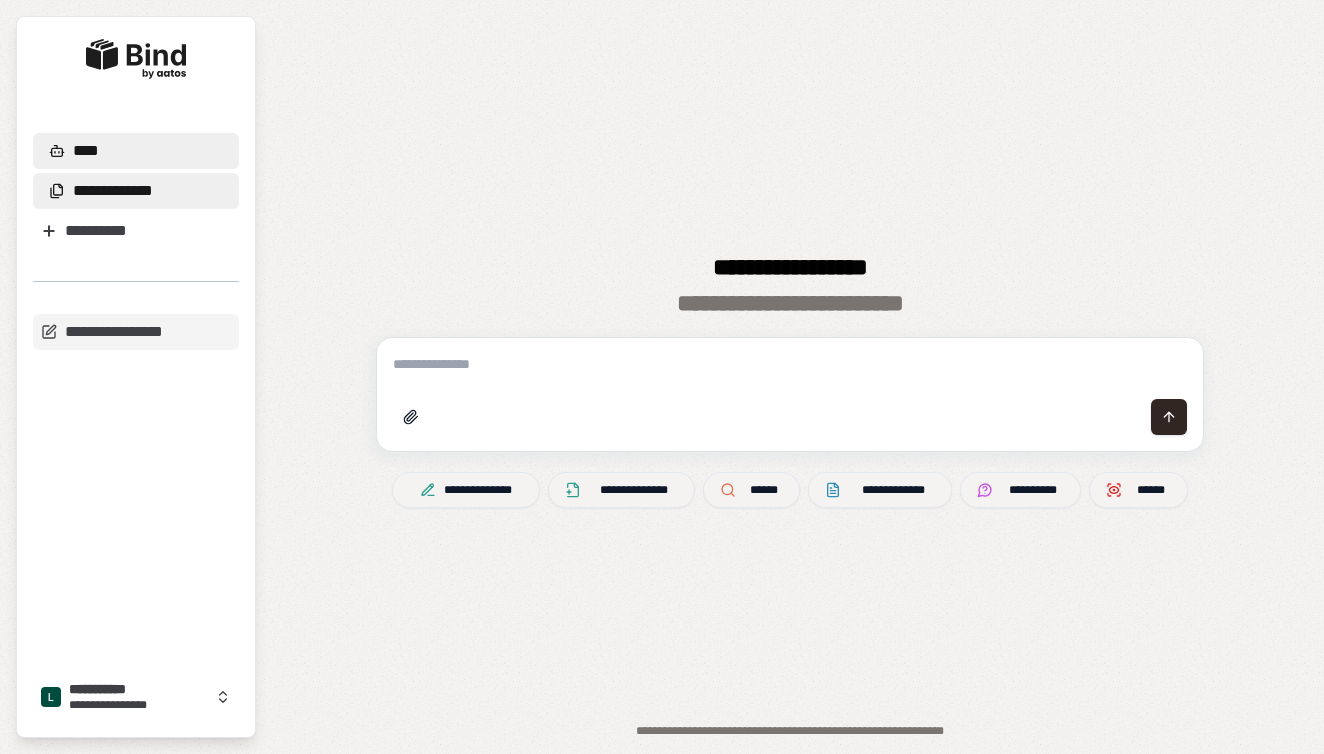 click on "**********" at bounding box center [113, 191] 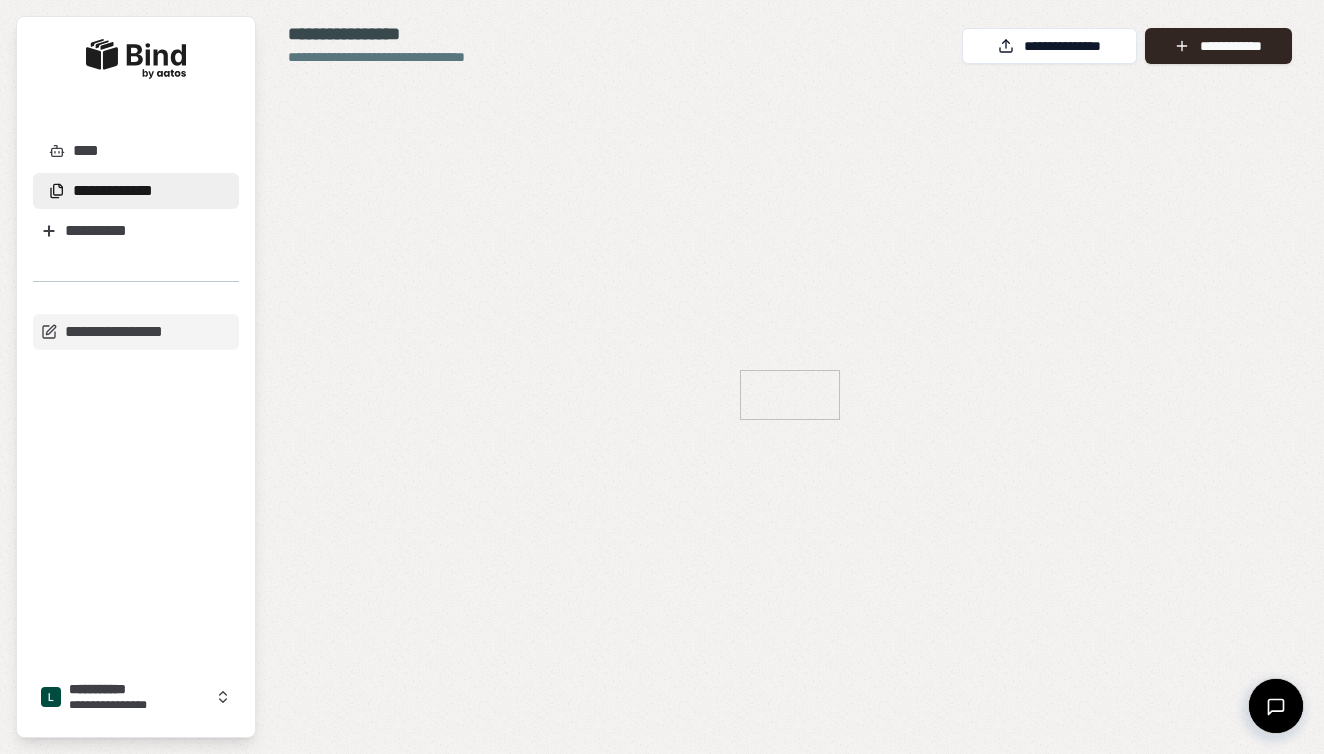 click at bounding box center [790, 402] 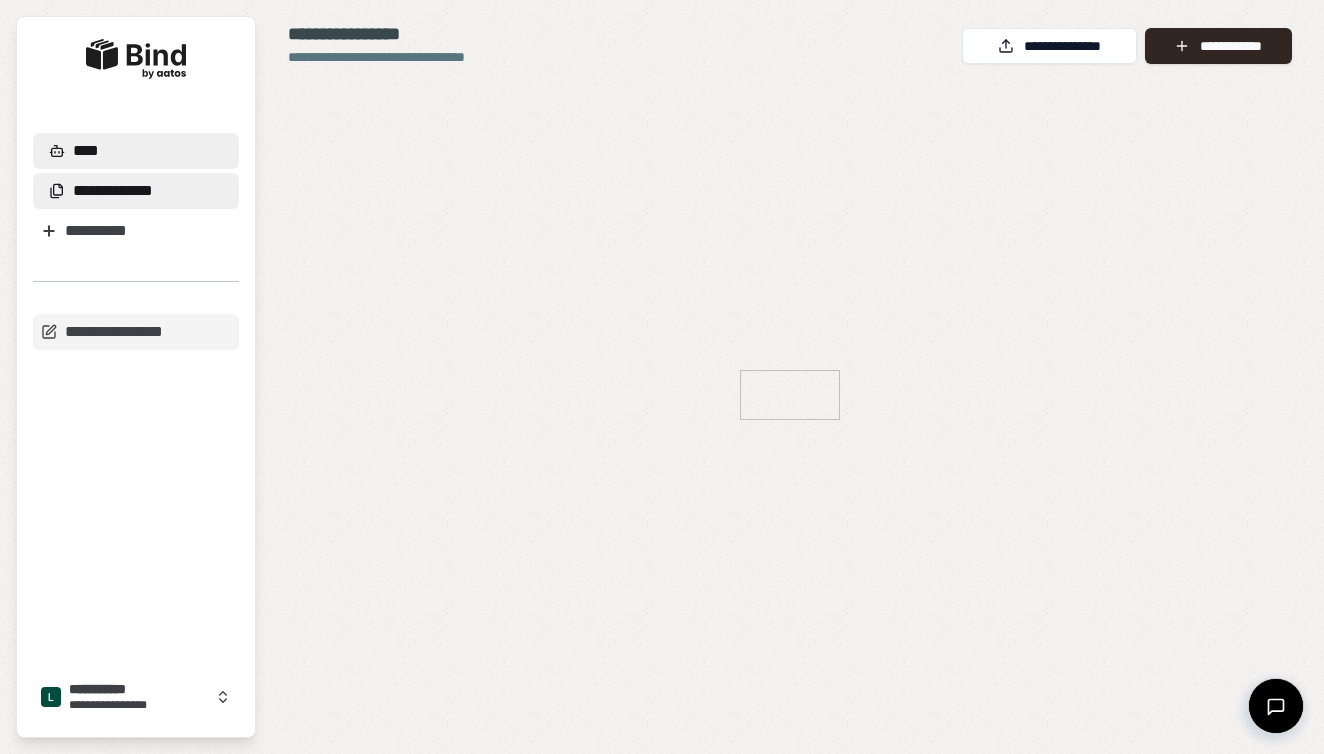 click on "****" at bounding box center [136, 151] 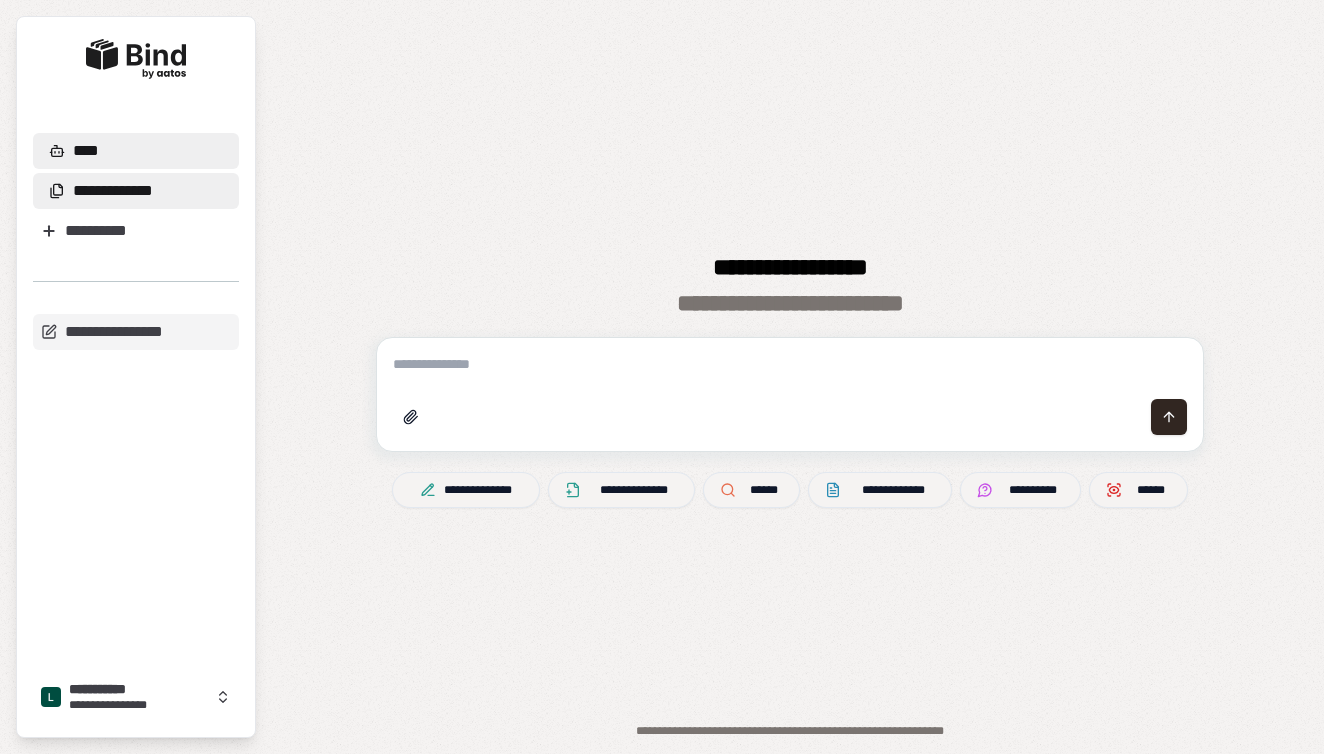 click on "**********" at bounding box center [113, 191] 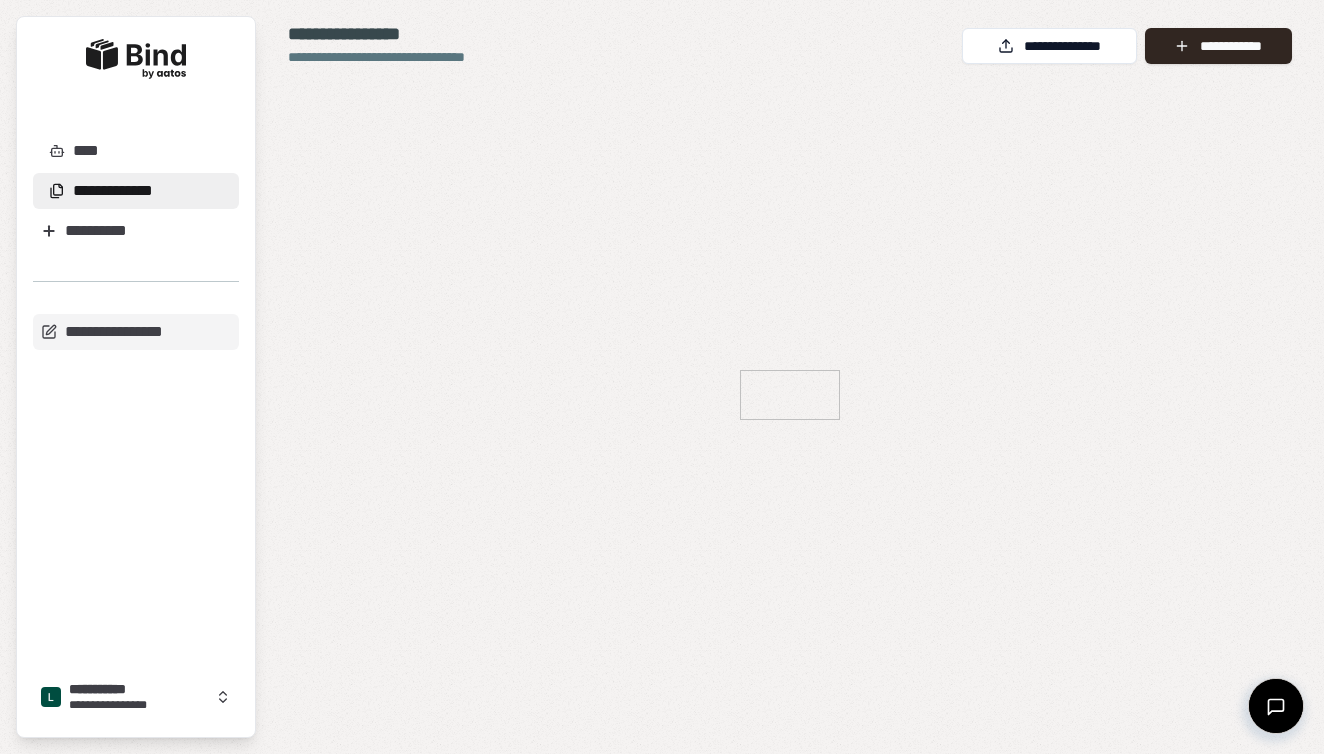 click on "**********" at bounding box center [408, 57] 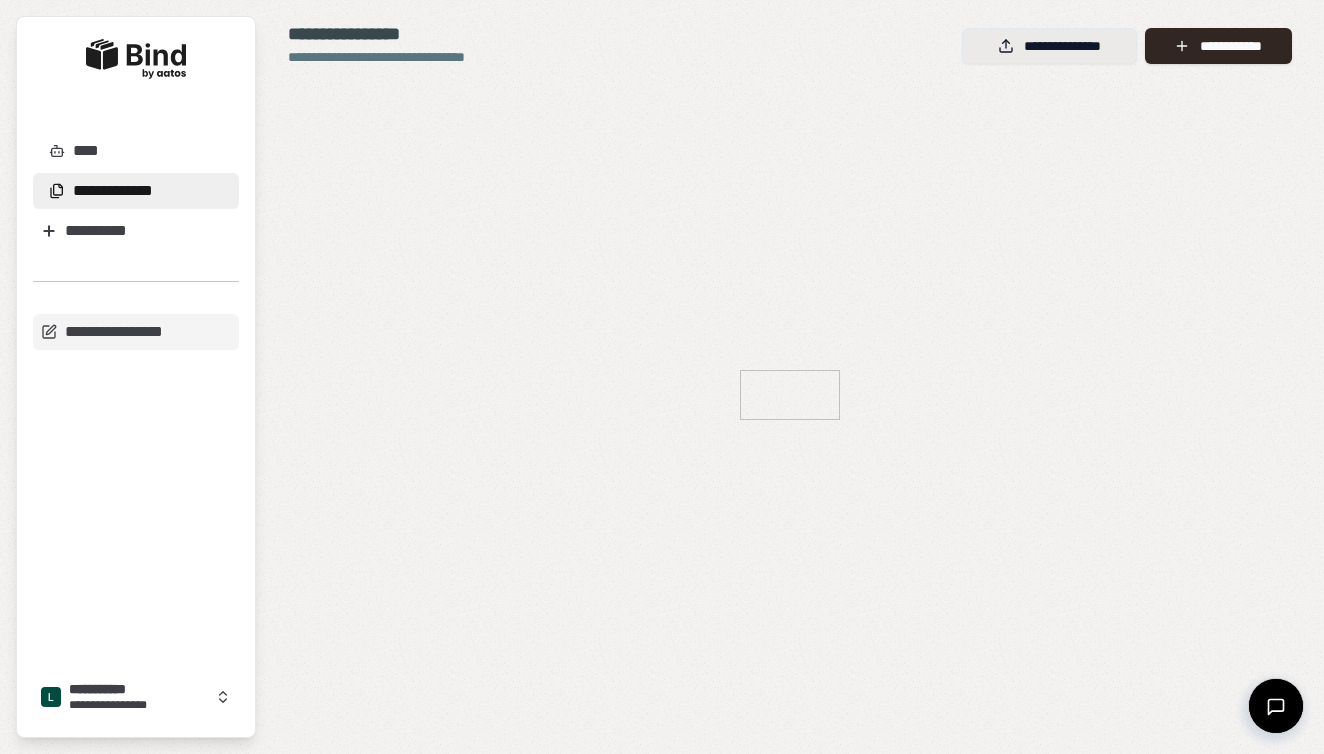 click on "**********" at bounding box center [1049, 46] 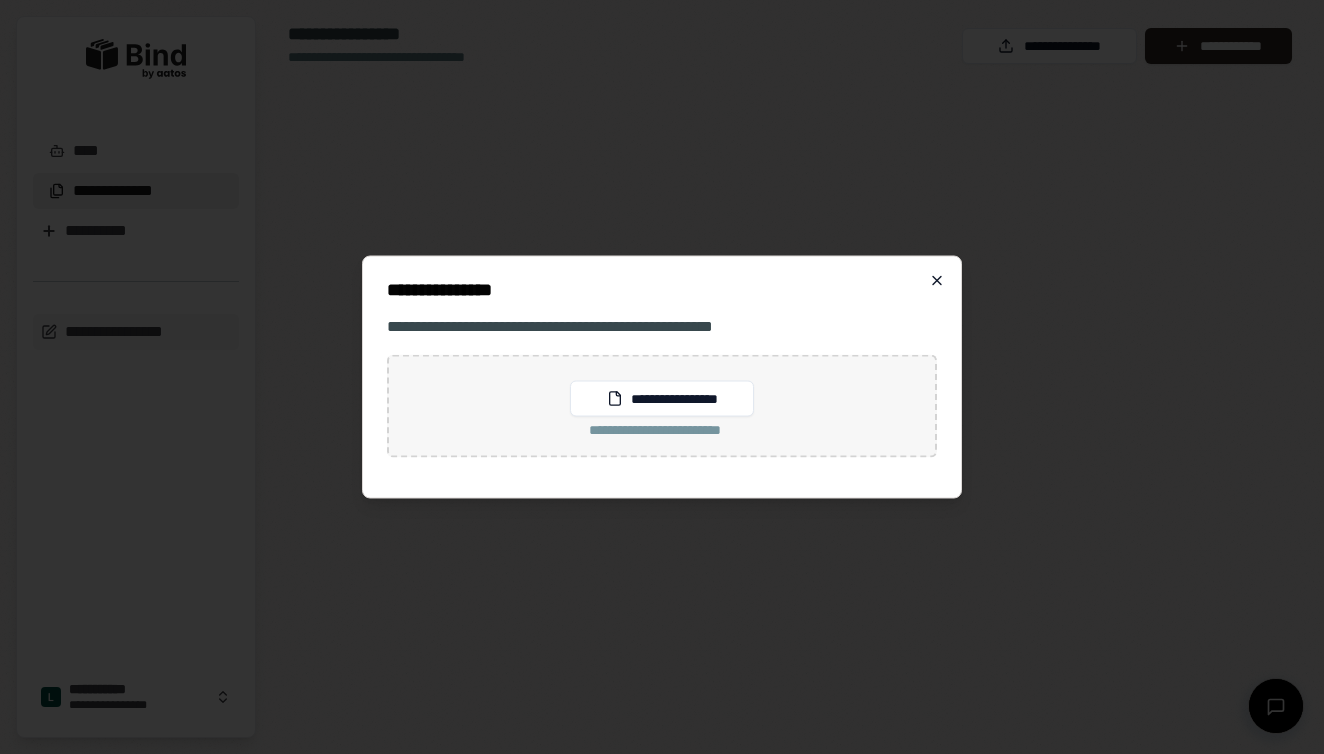 click 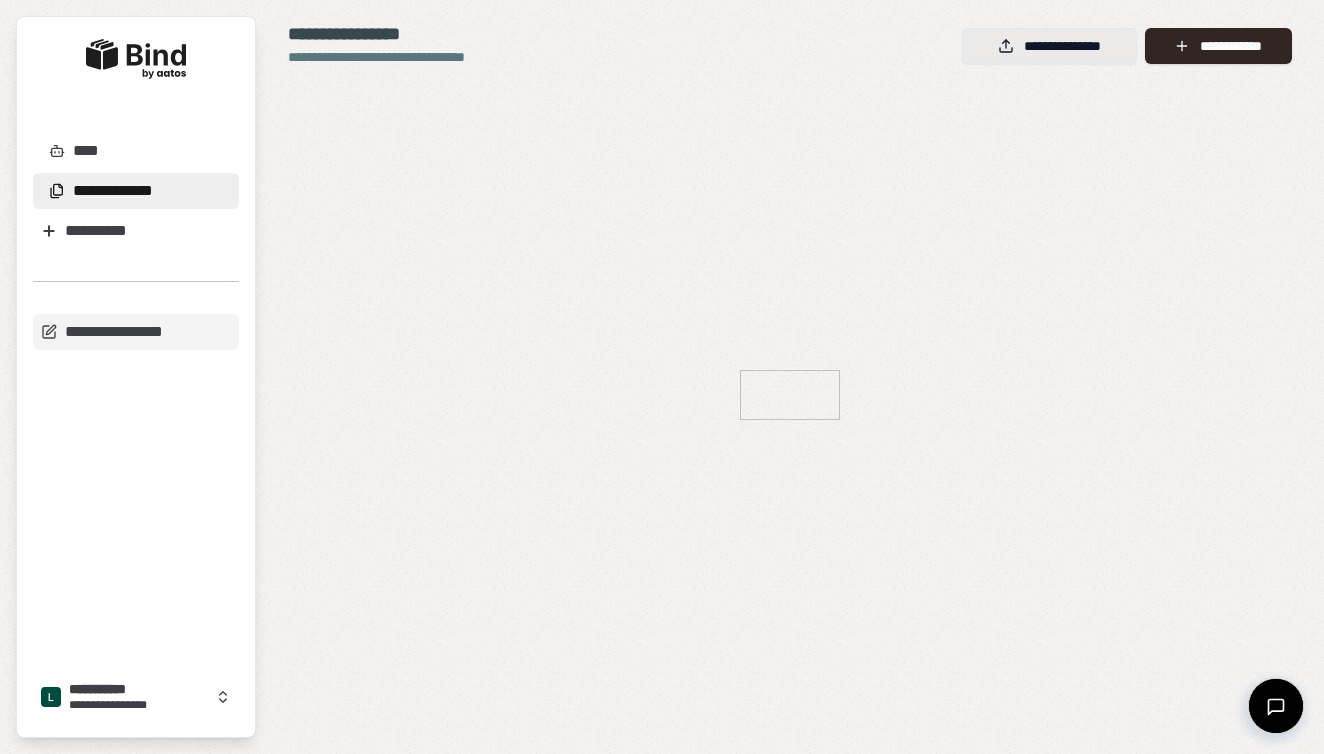 click on "**********" at bounding box center [1049, 46] 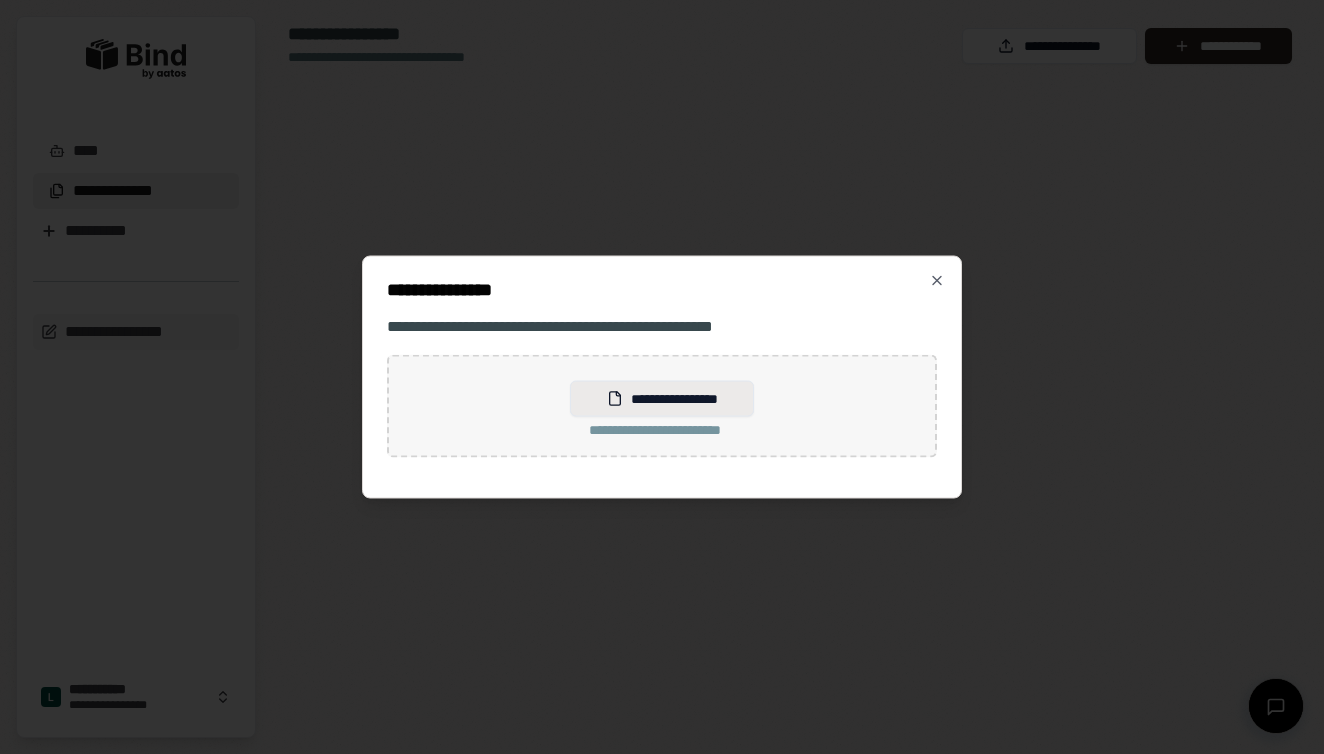 click on "**********" at bounding box center [661, 399] 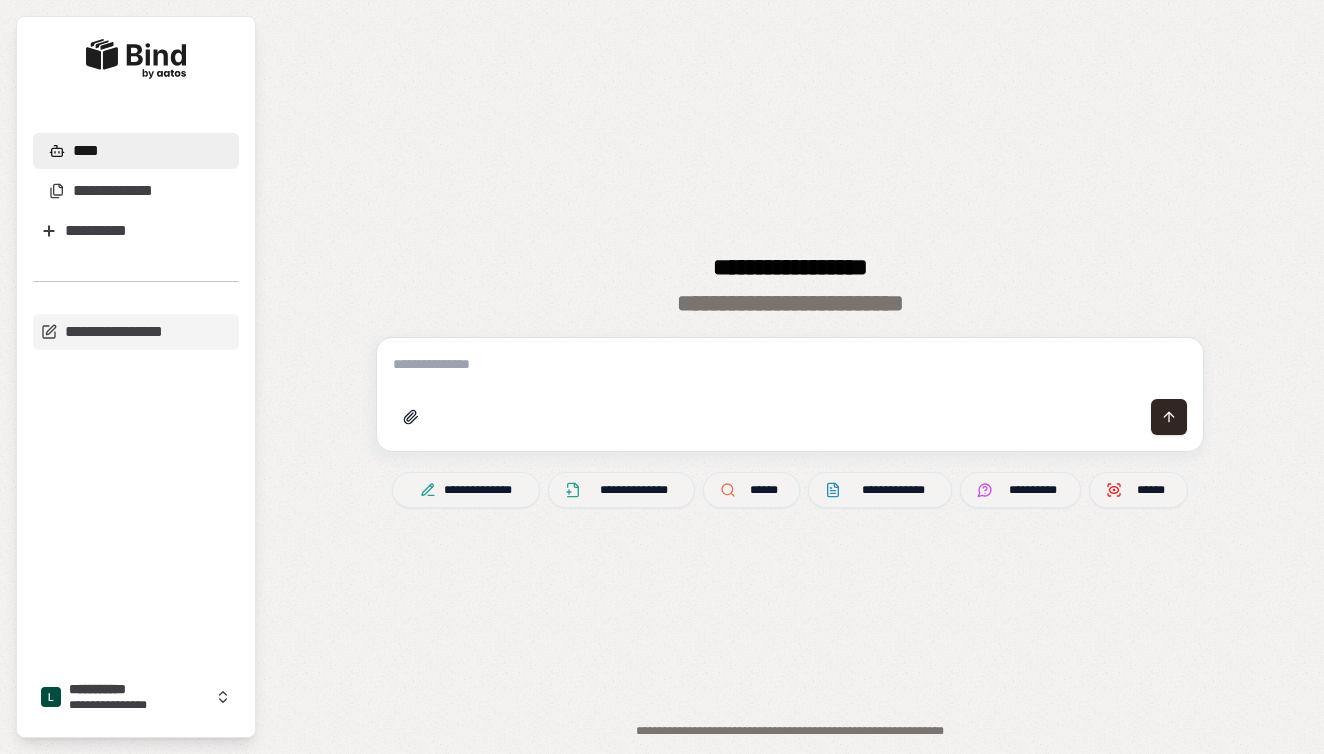 scroll, scrollTop: 0, scrollLeft: 0, axis: both 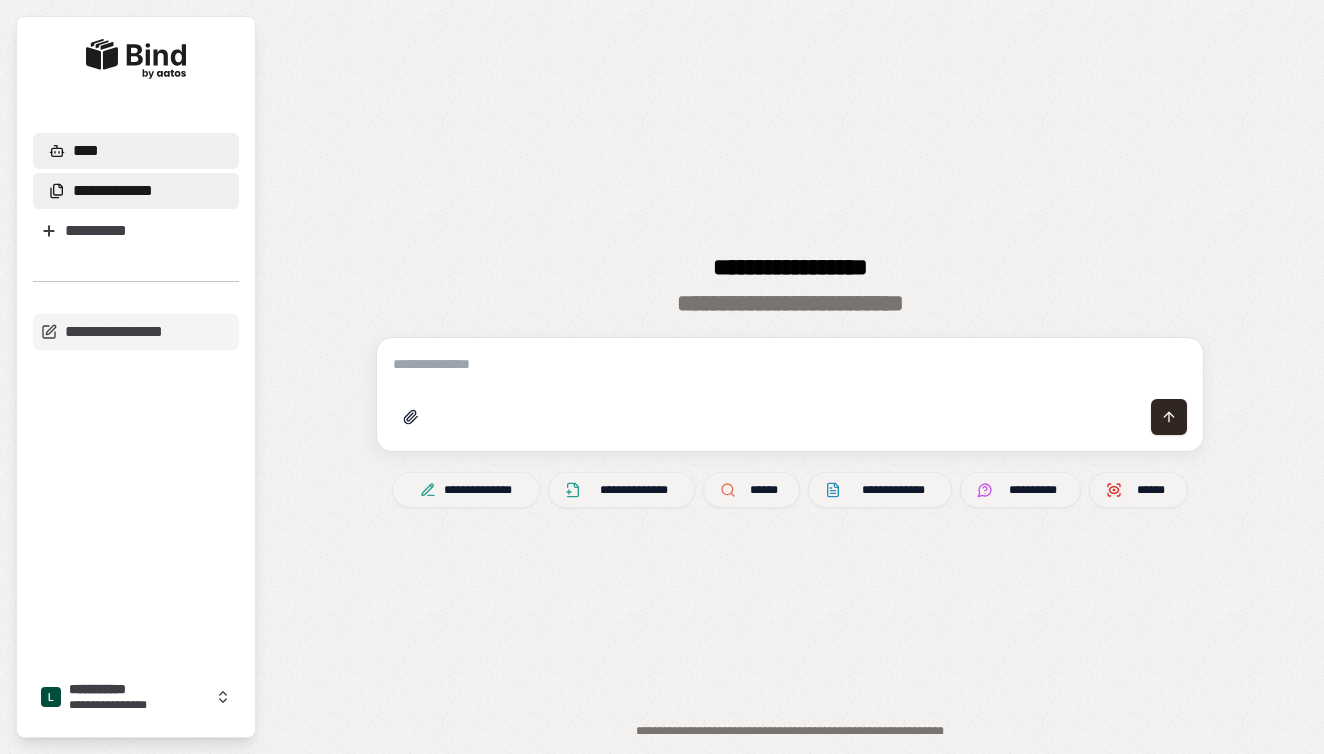 click on "**********" at bounding box center (136, 191) 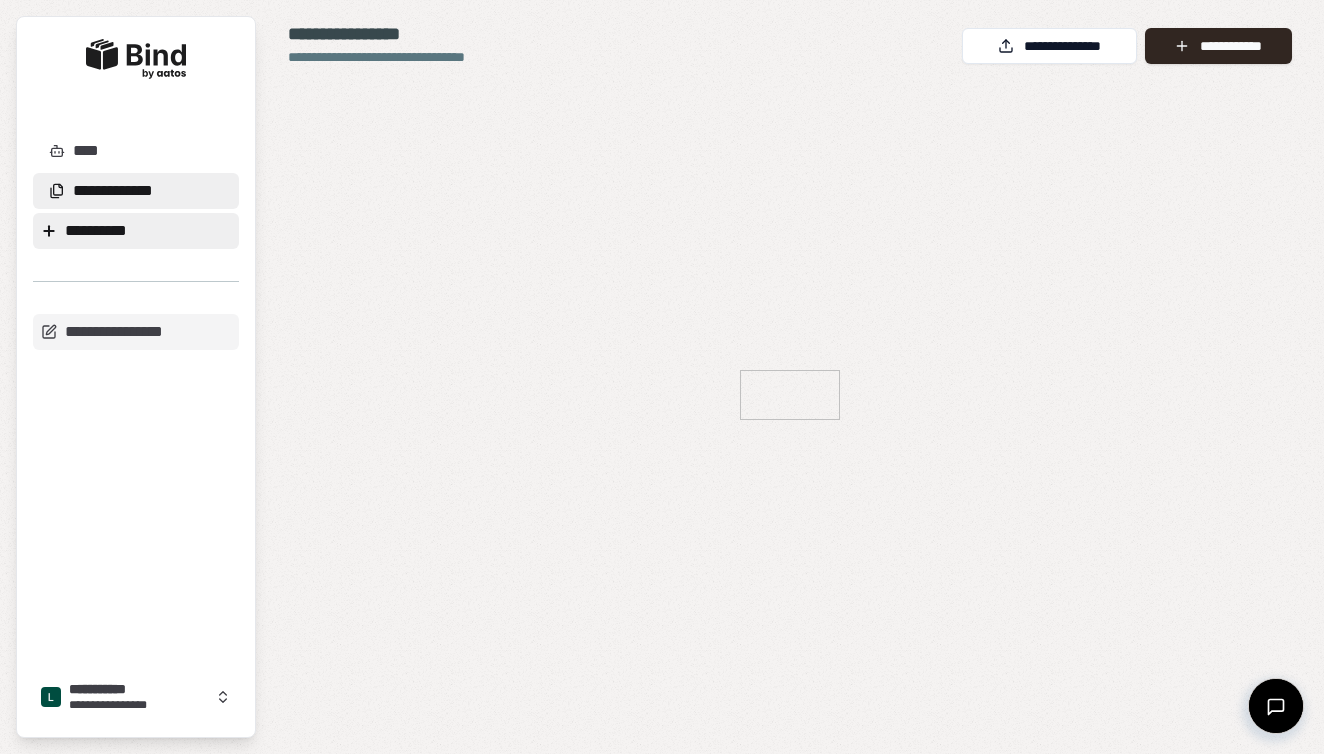click on "**********" at bounding box center [136, 231] 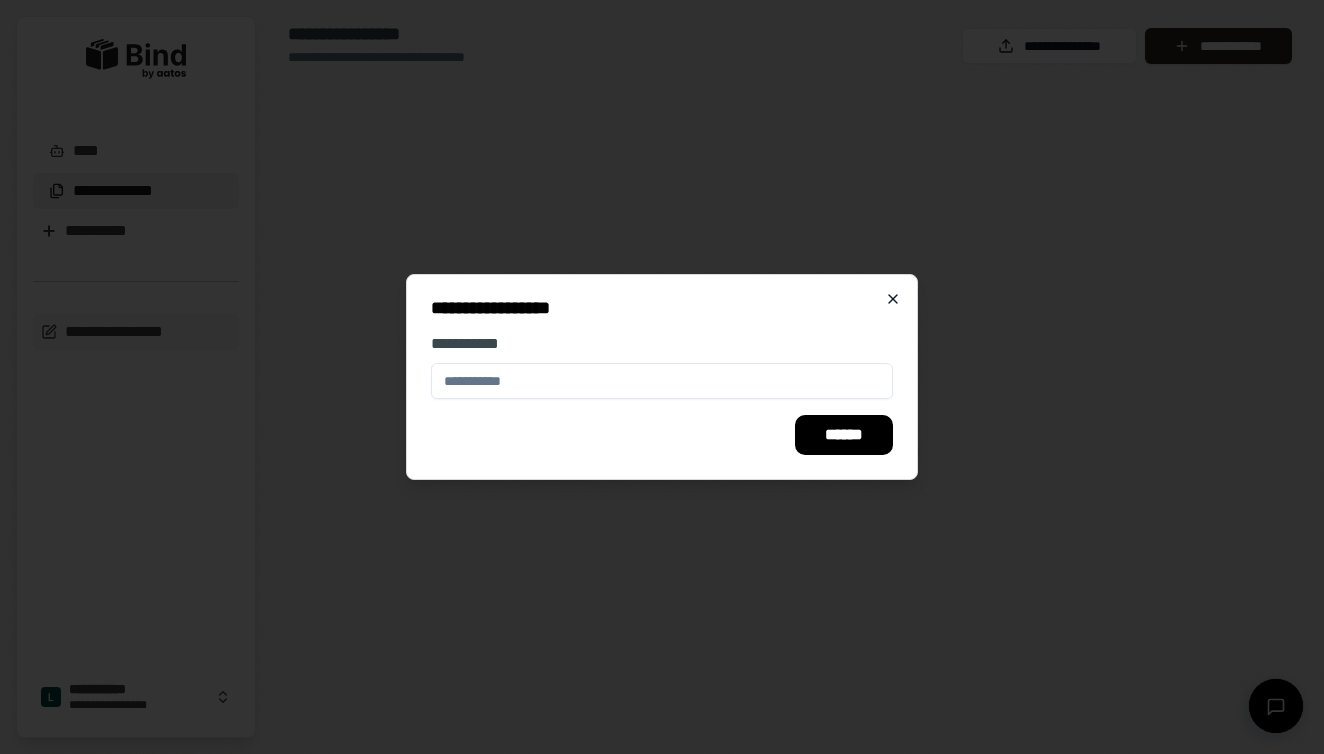 click 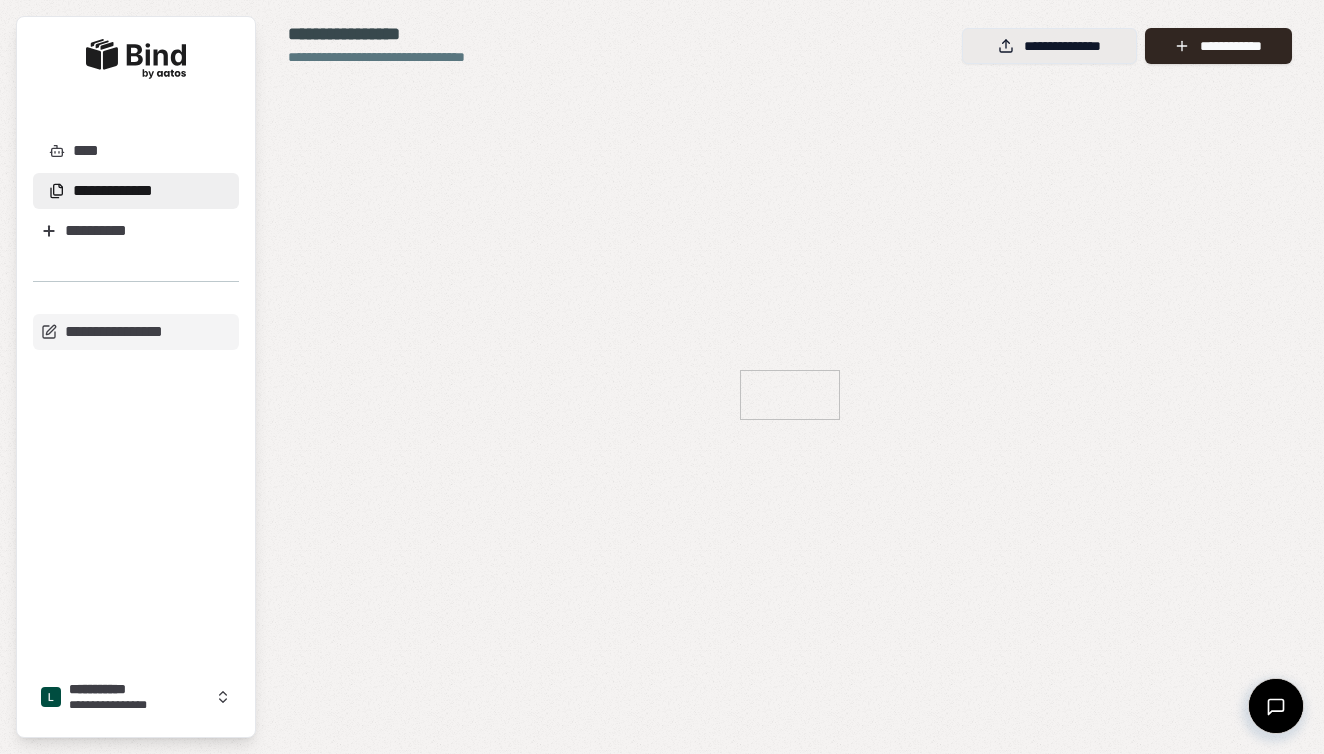 click on "**********" at bounding box center (1049, 46) 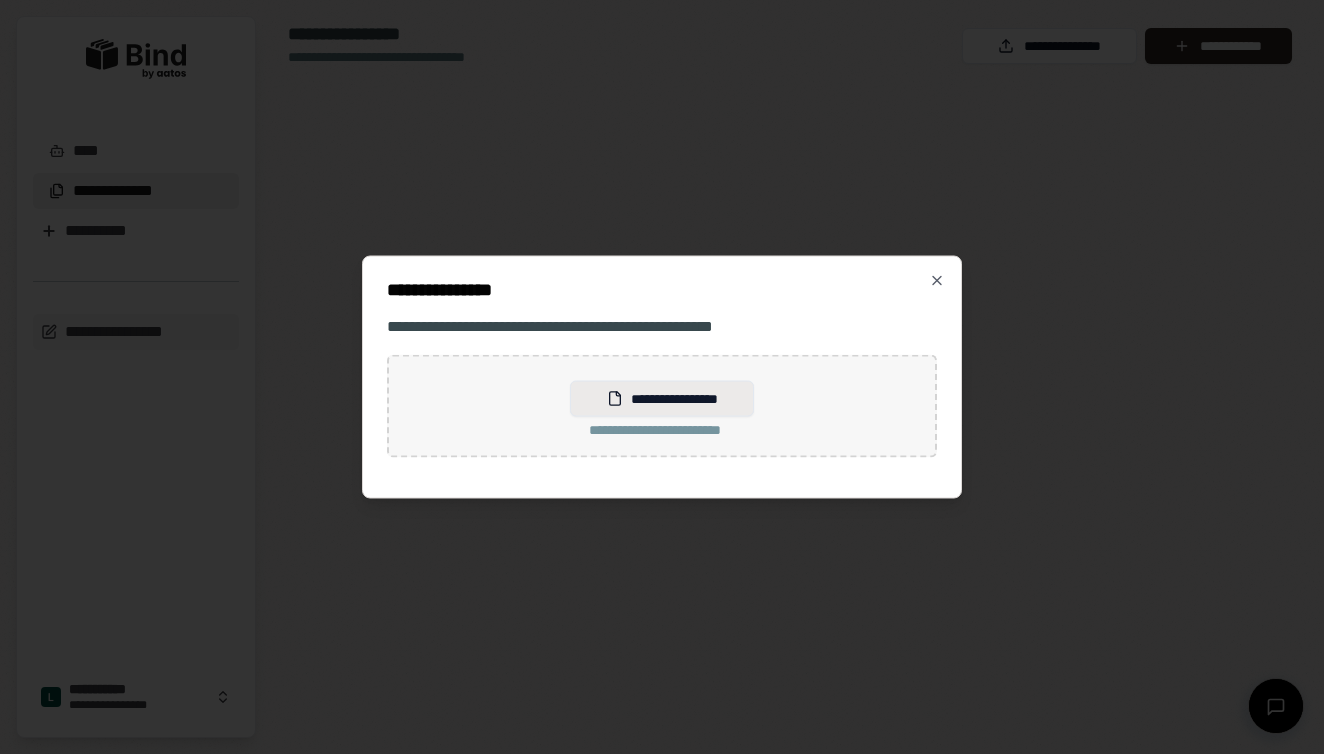 click on "**********" at bounding box center [661, 399] 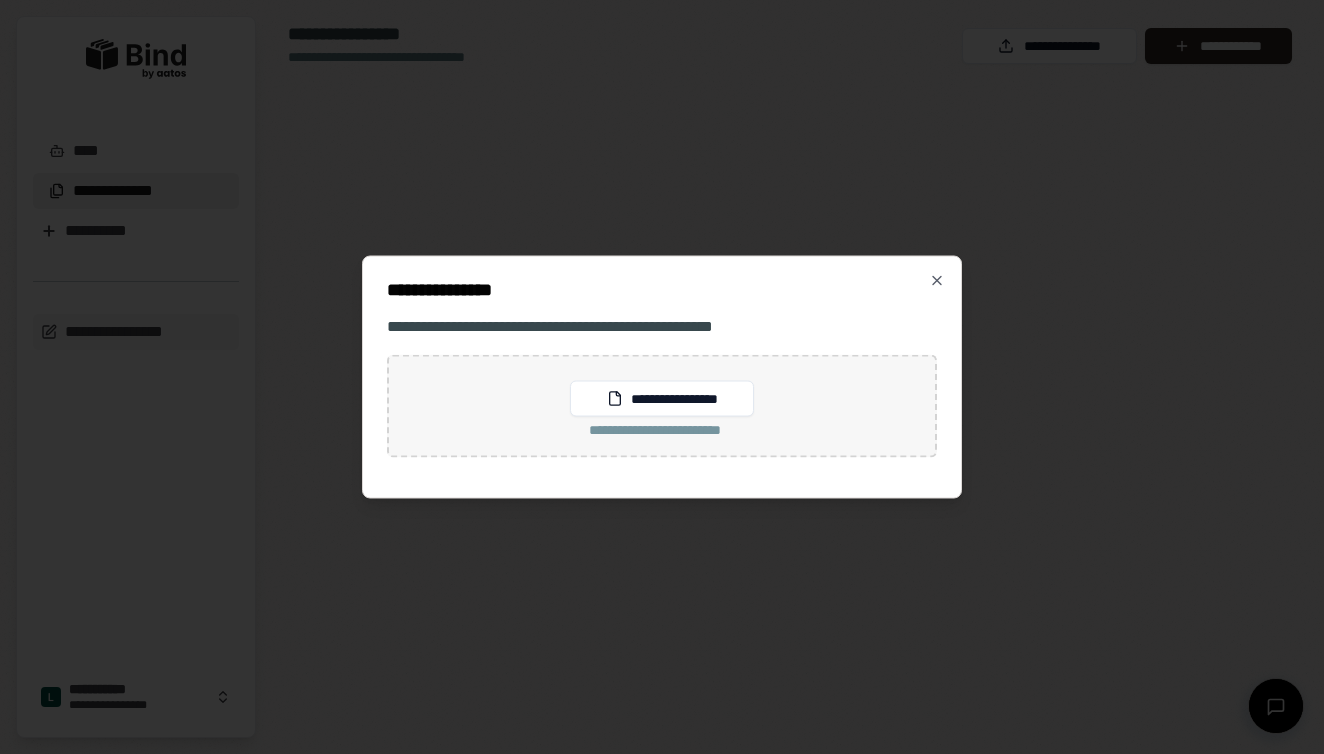 click on "**********" at bounding box center (662, 430) 